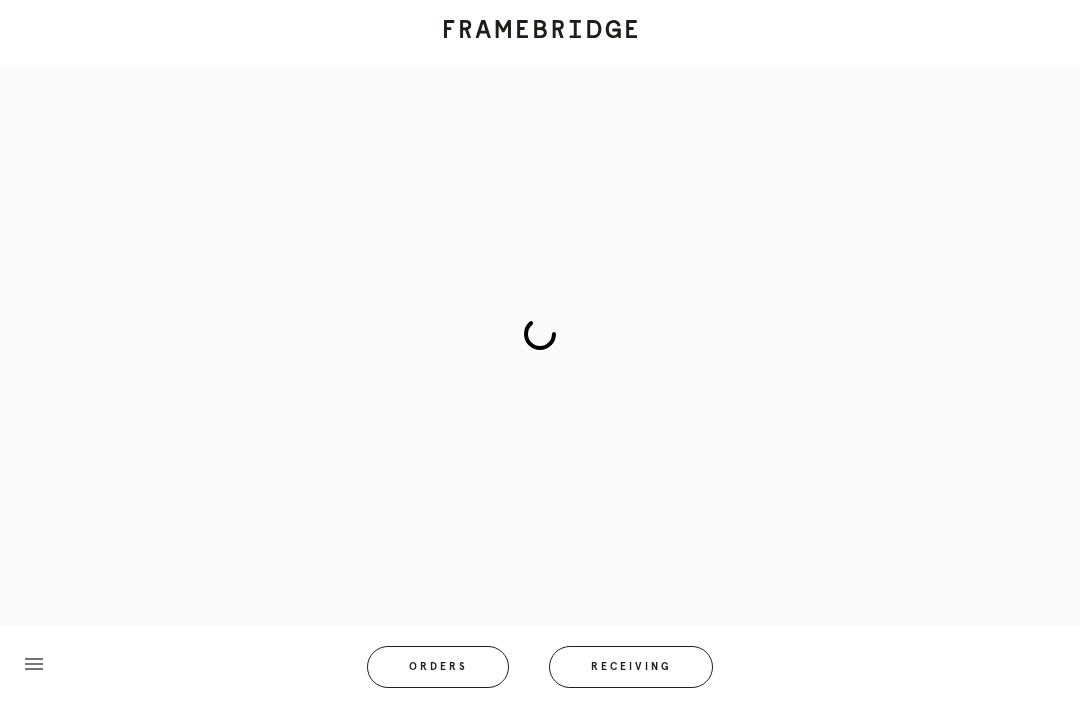 scroll, scrollTop: 83, scrollLeft: 0, axis: vertical 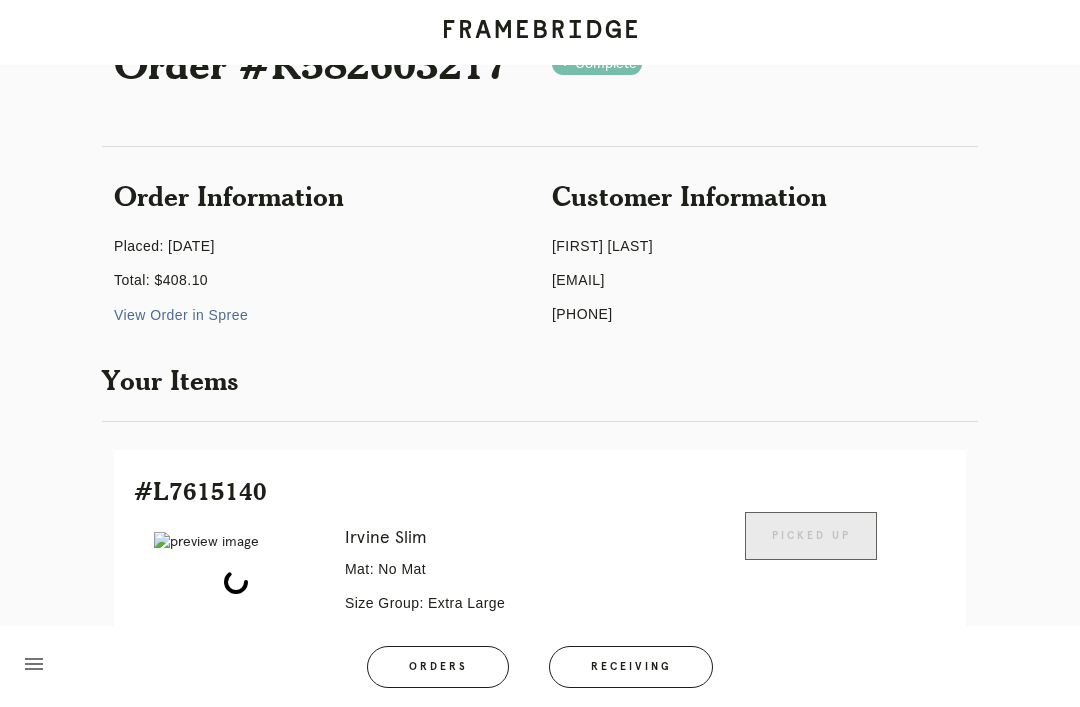 click on "Orders" at bounding box center [438, 667] 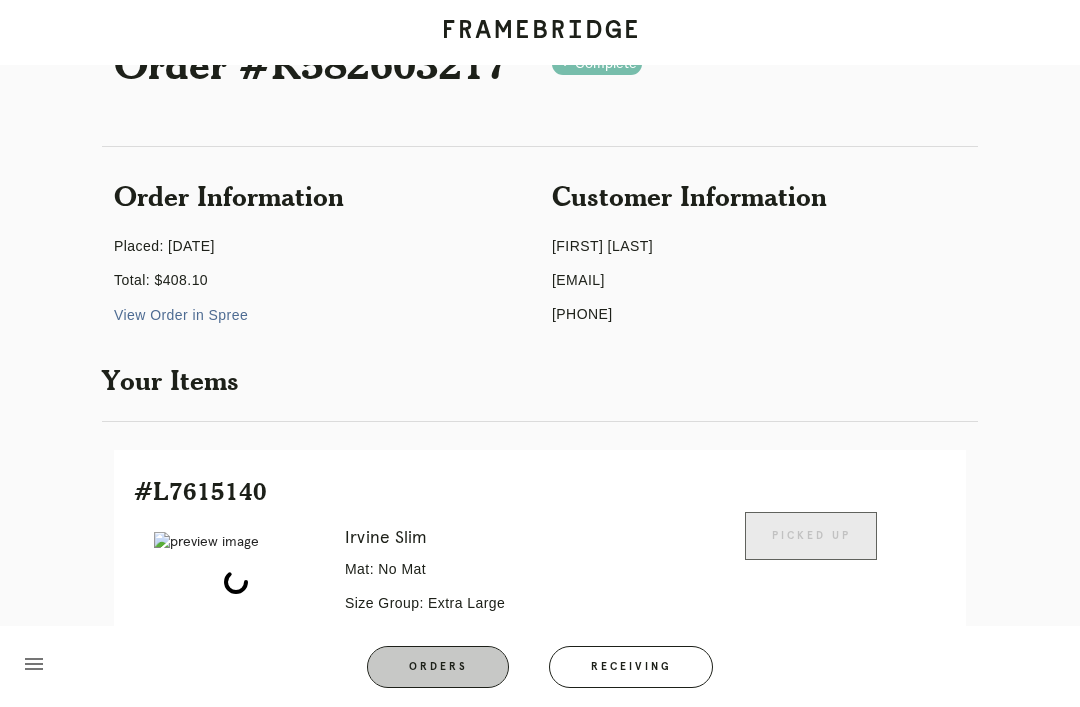 scroll, scrollTop: 64, scrollLeft: 0, axis: vertical 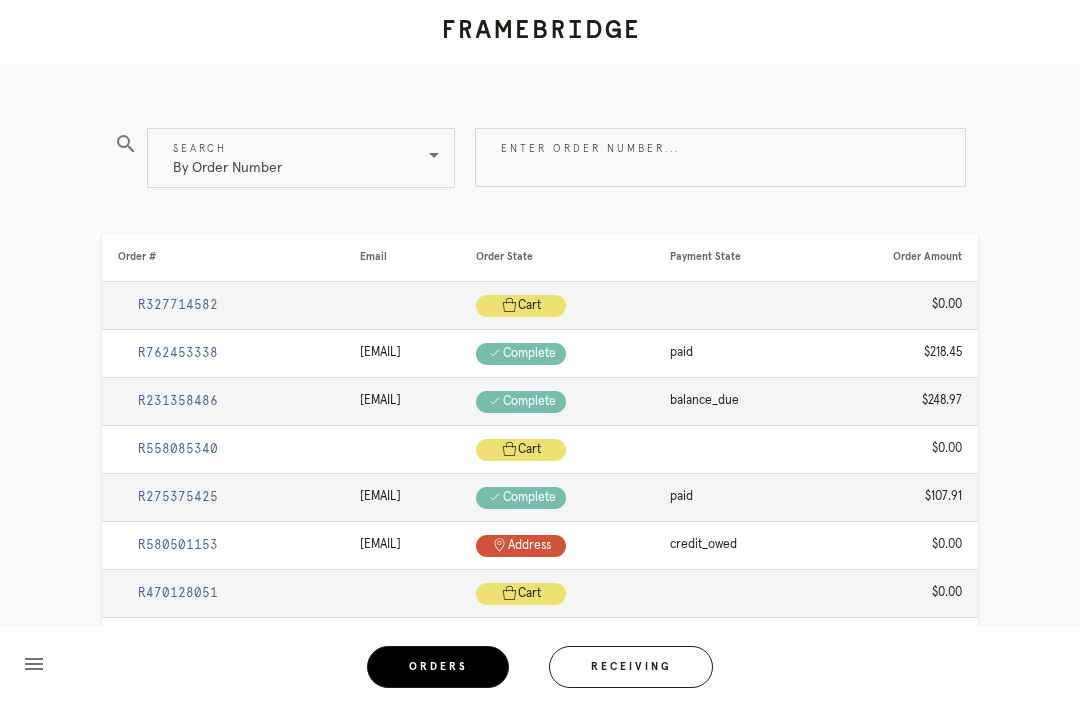 click on "Enter order number..." at bounding box center (720, 157) 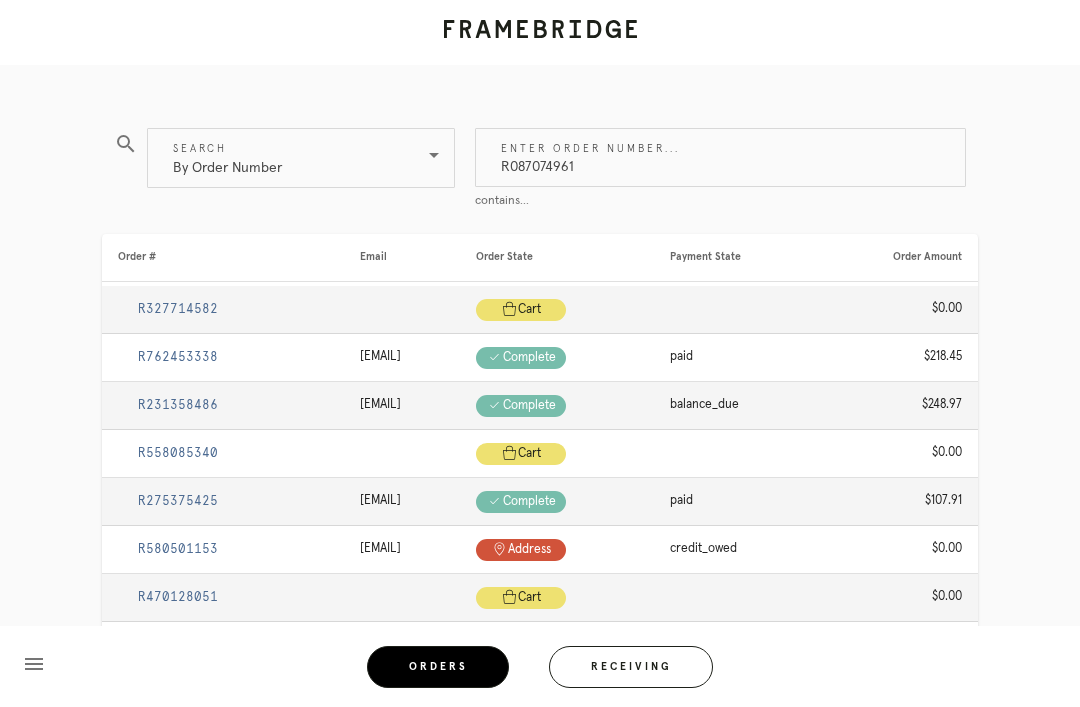 type on "R087074961" 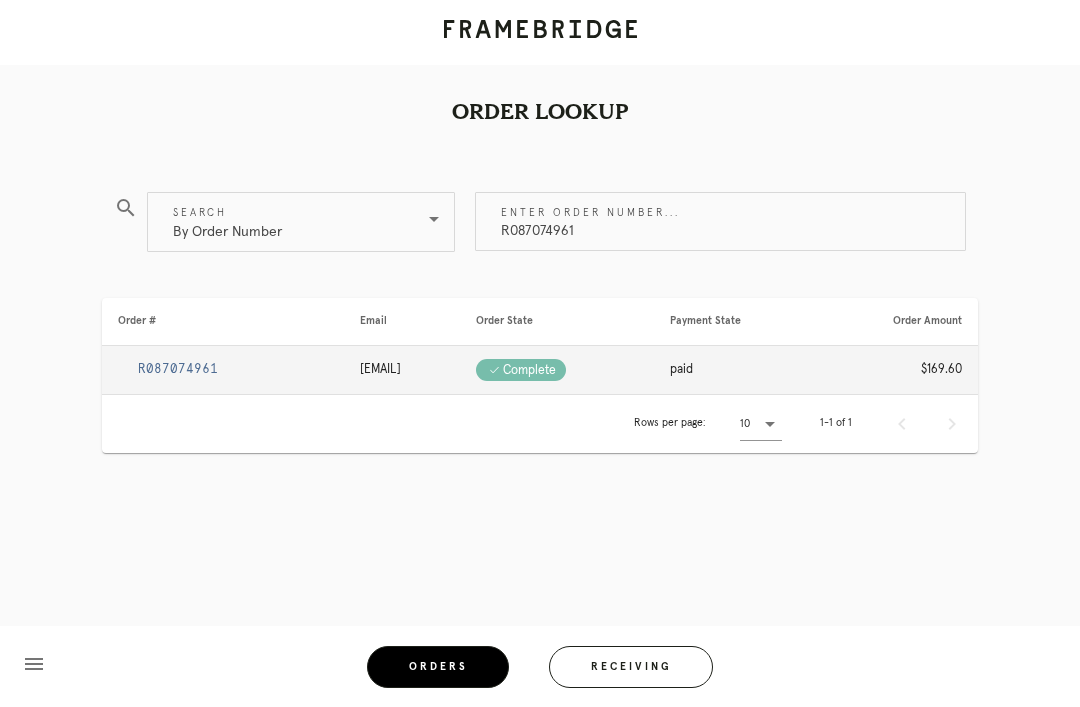 click on "R087074961" at bounding box center [178, 369] 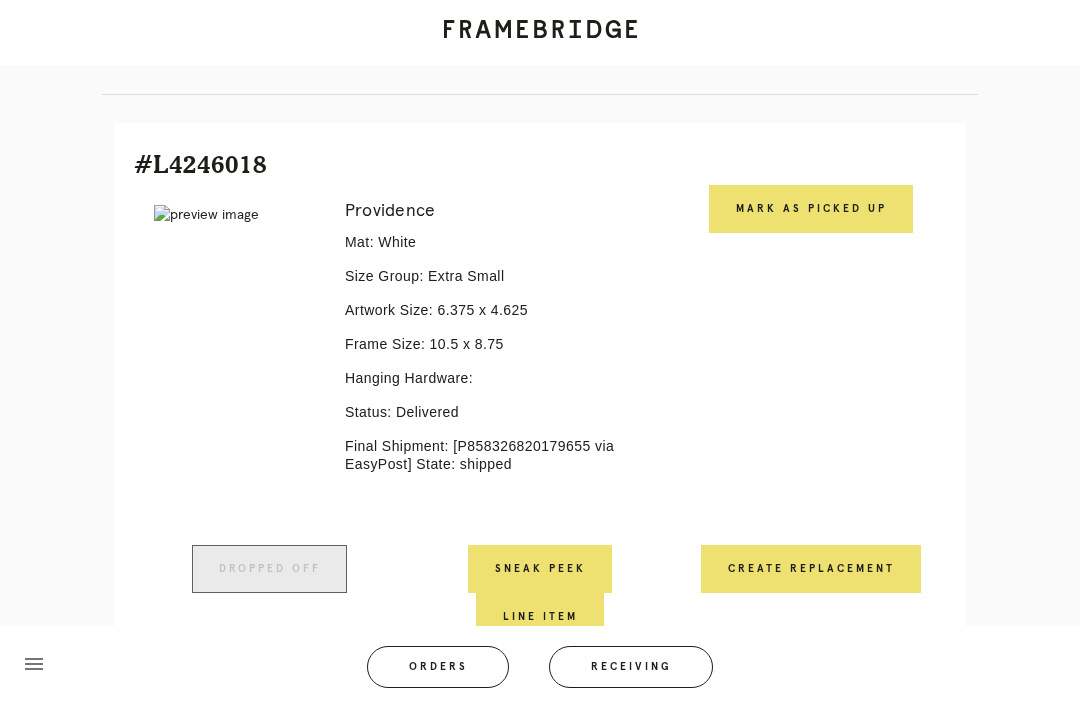 scroll, scrollTop: 428, scrollLeft: 0, axis: vertical 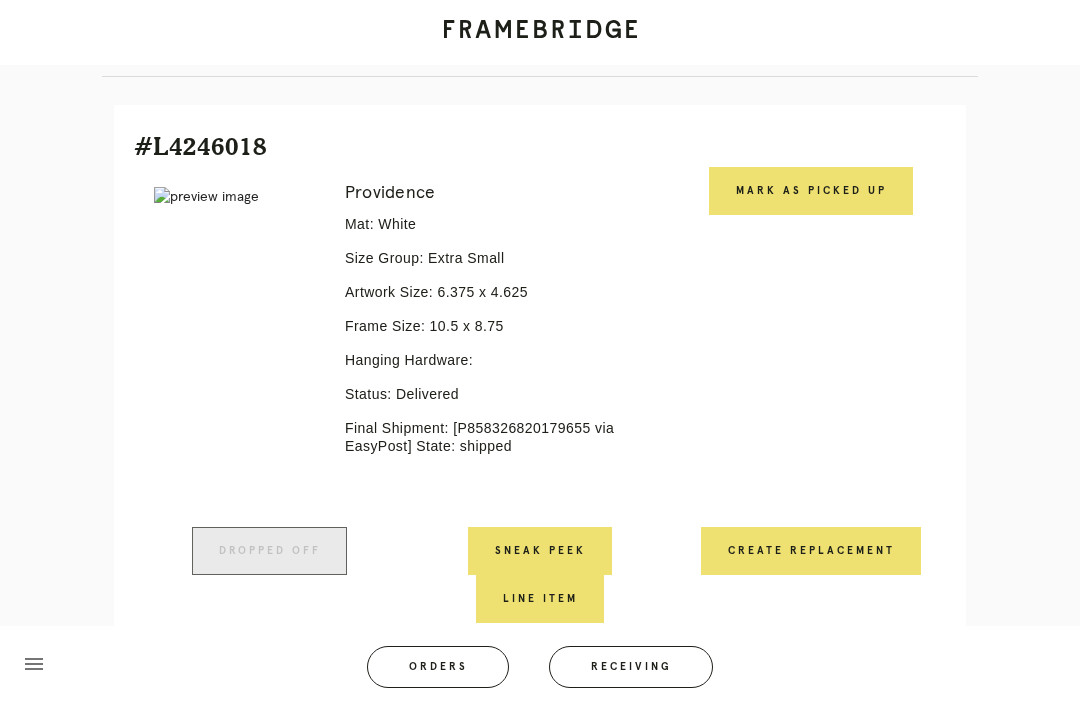 click on "Create Replacement" at bounding box center [811, 551] 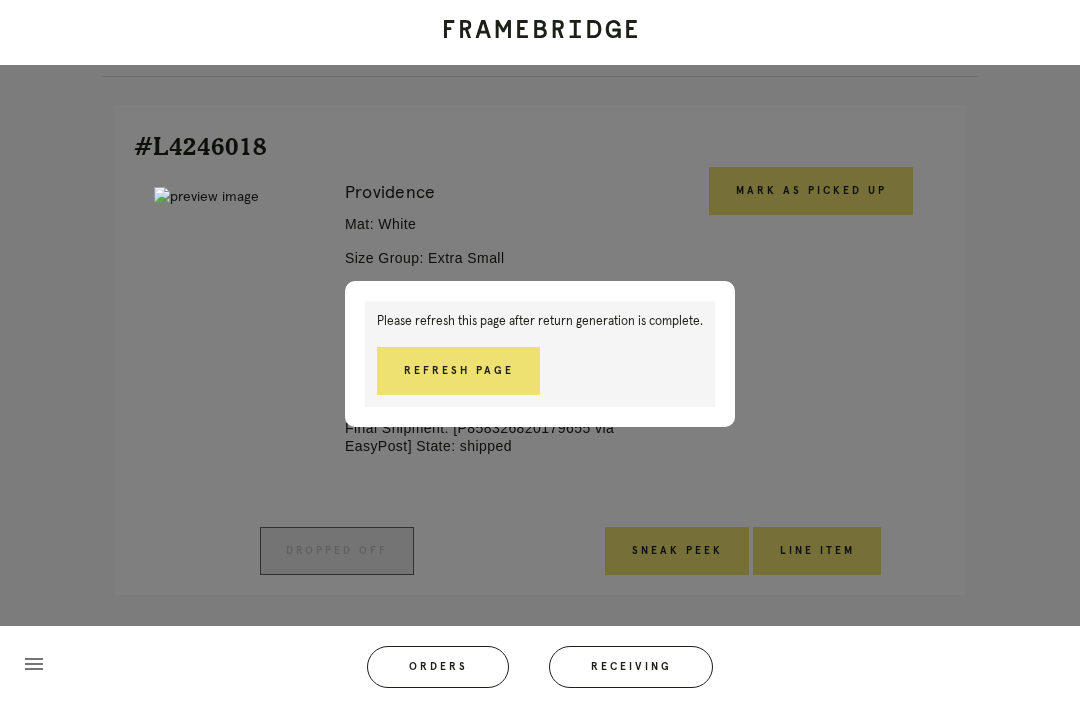 scroll, scrollTop: 442, scrollLeft: 0, axis: vertical 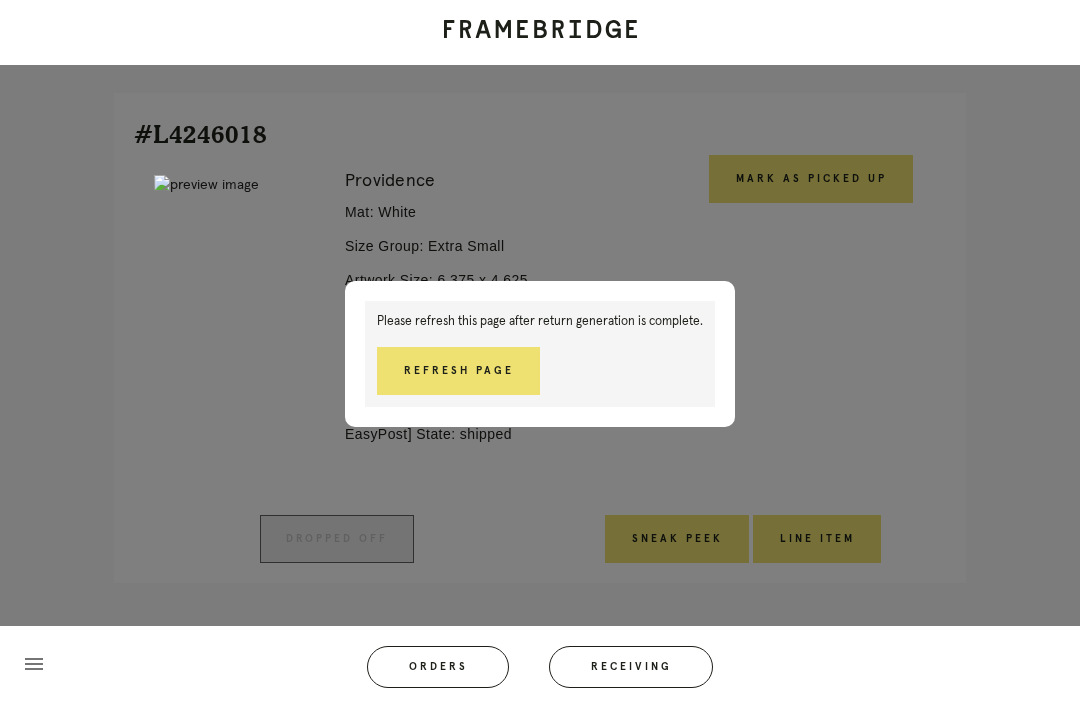click on "Refresh Page" at bounding box center (458, 371) 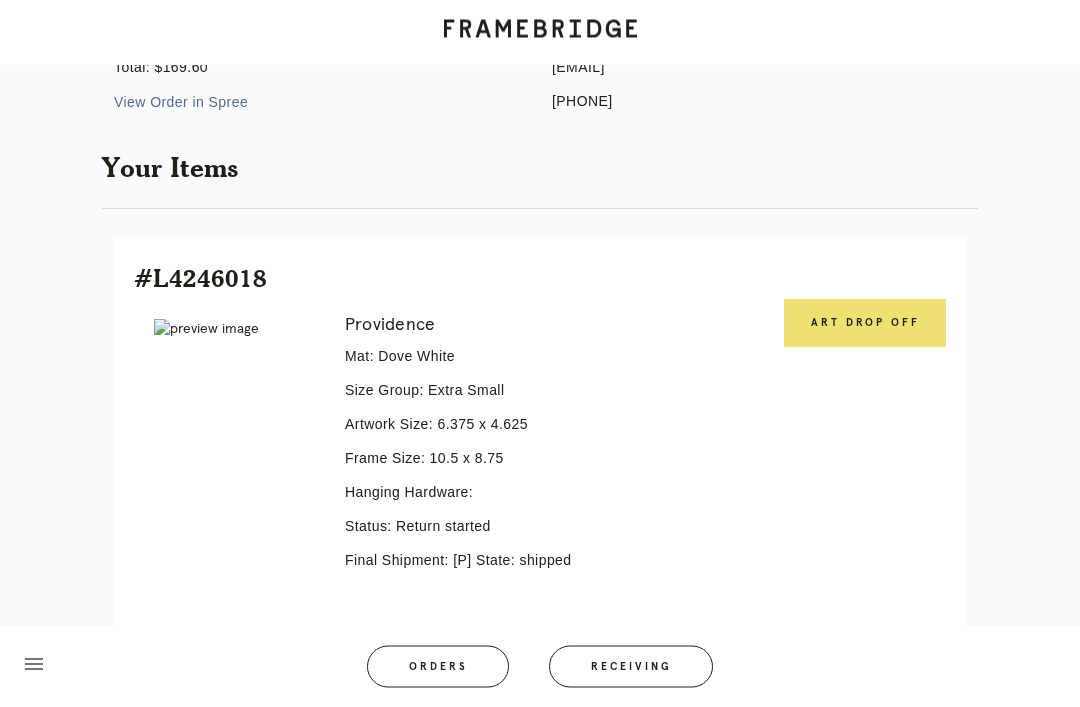 scroll, scrollTop: 296, scrollLeft: 0, axis: vertical 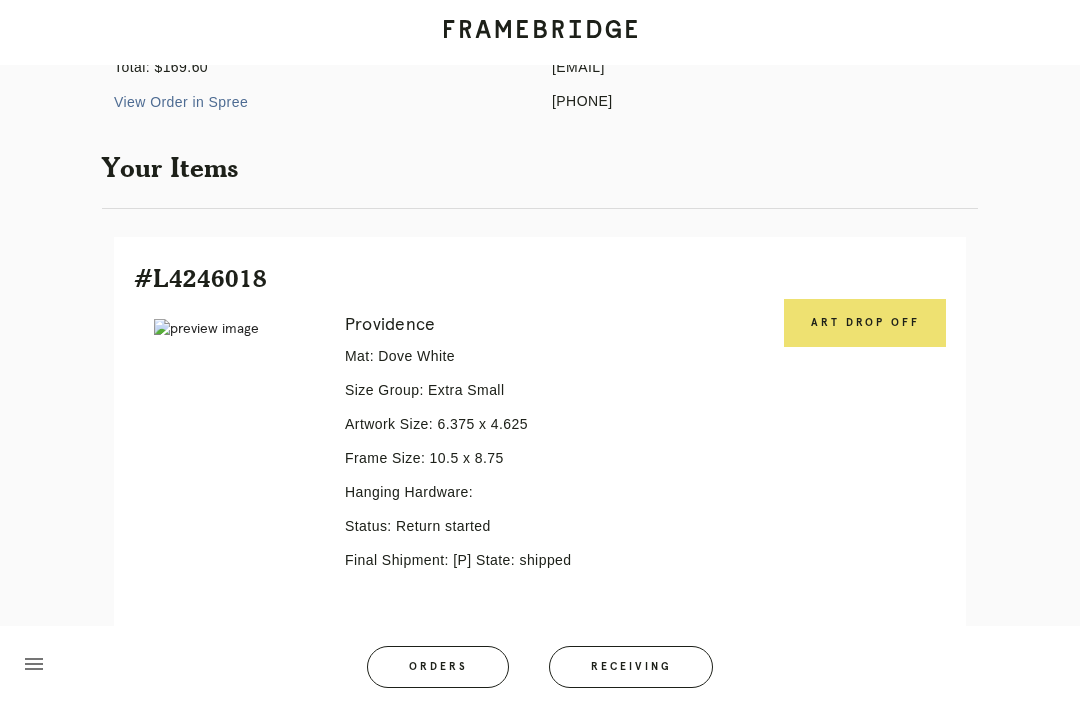 click on "Art drop off" at bounding box center (865, 323) 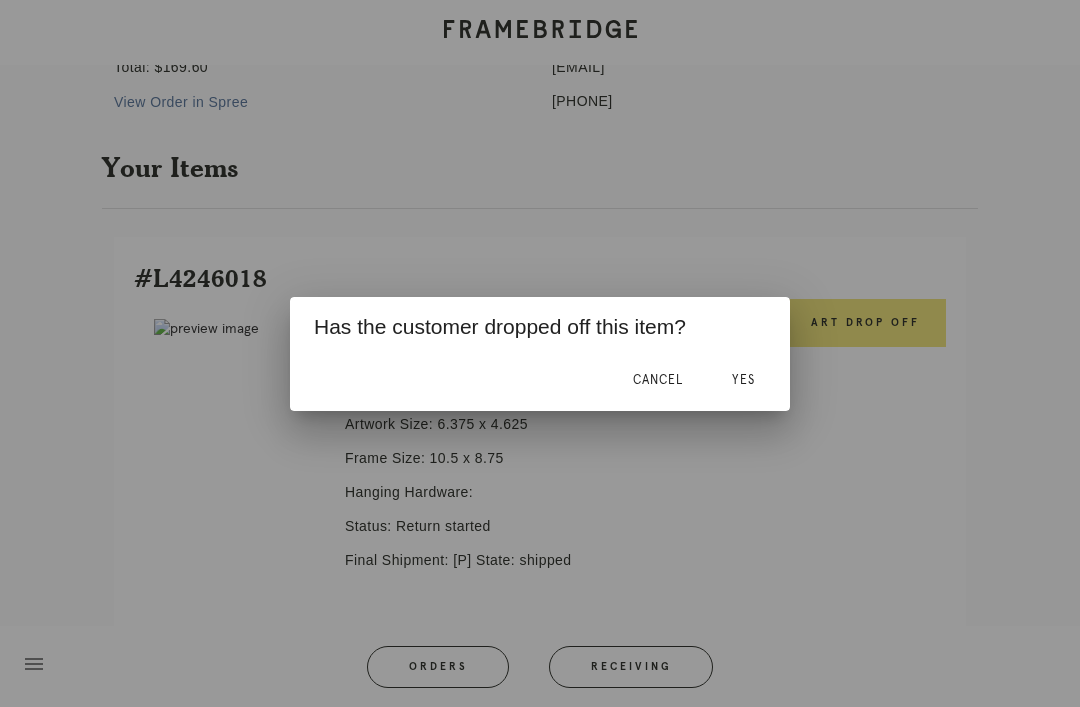 click on "Yes" at bounding box center [743, 381] 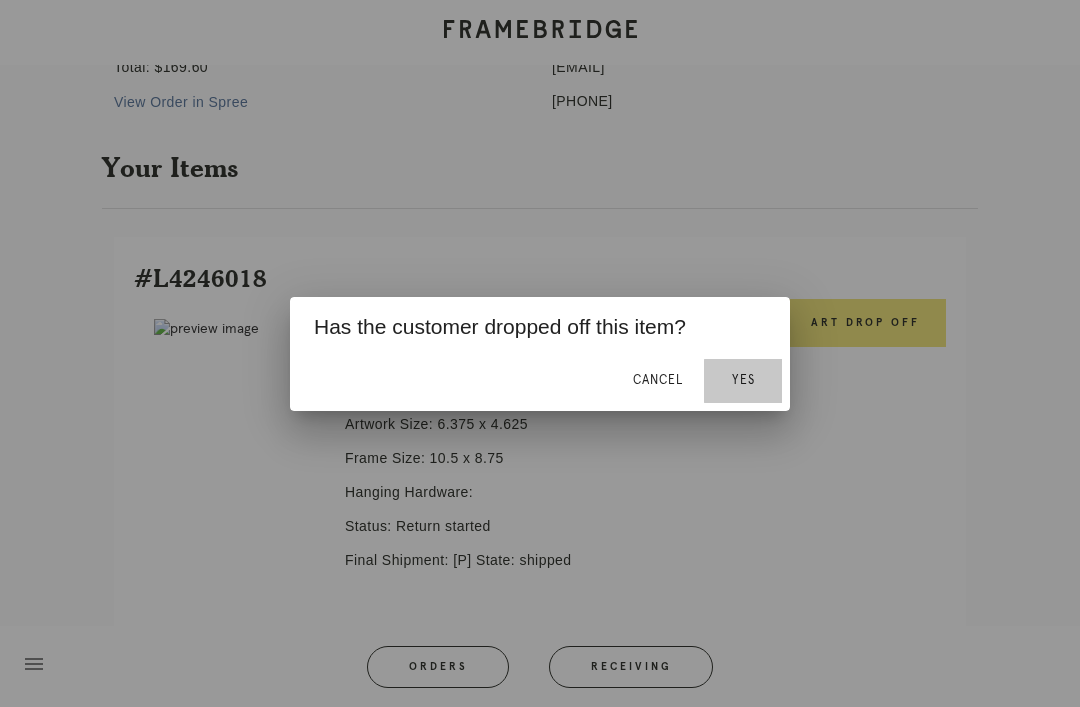 click on "Yes" at bounding box center (743, 381) 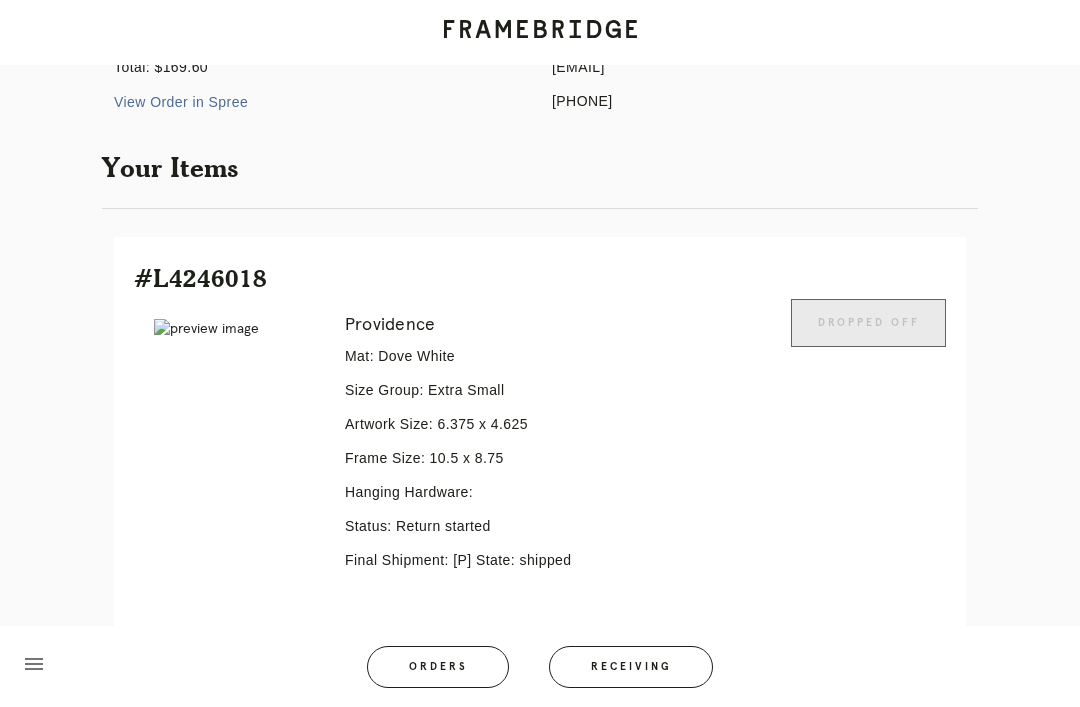 click on "Orders" at bounding box center [438, 667] 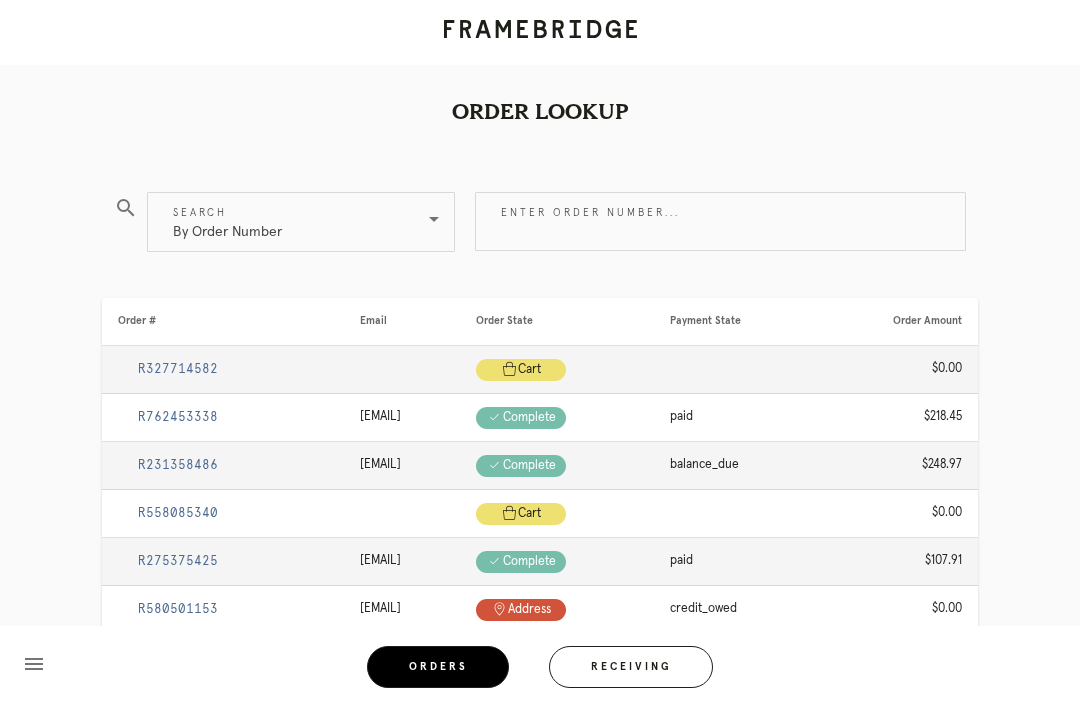 click on "Enter order number..." at bounding box center [720, 221] 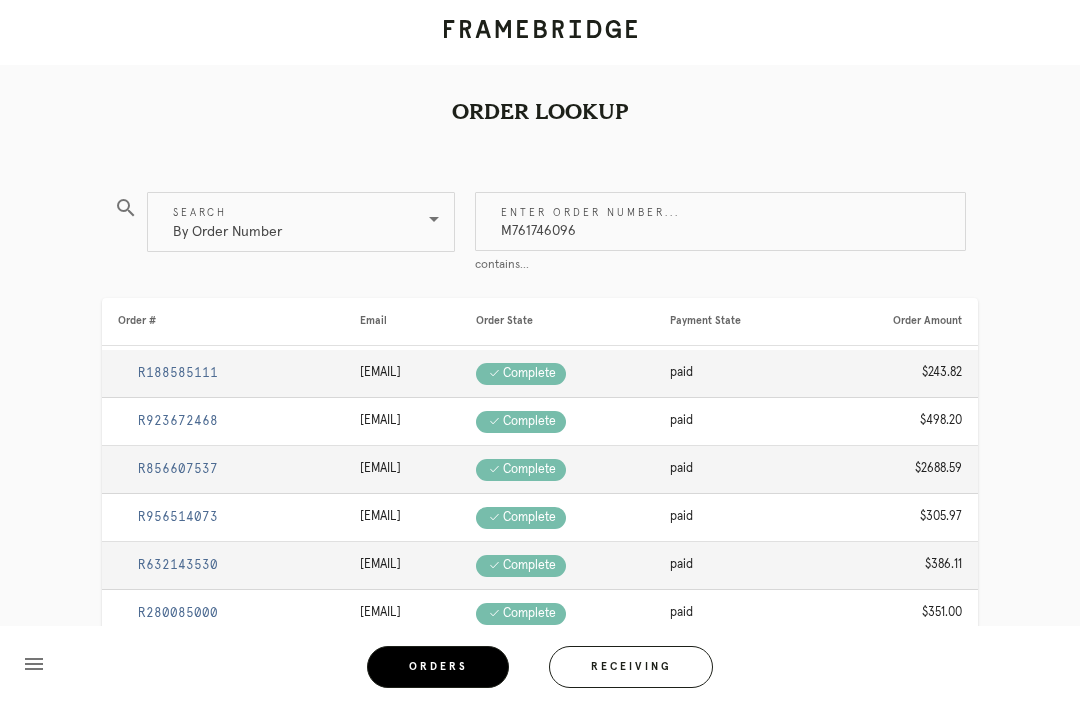 type on "M761746096" 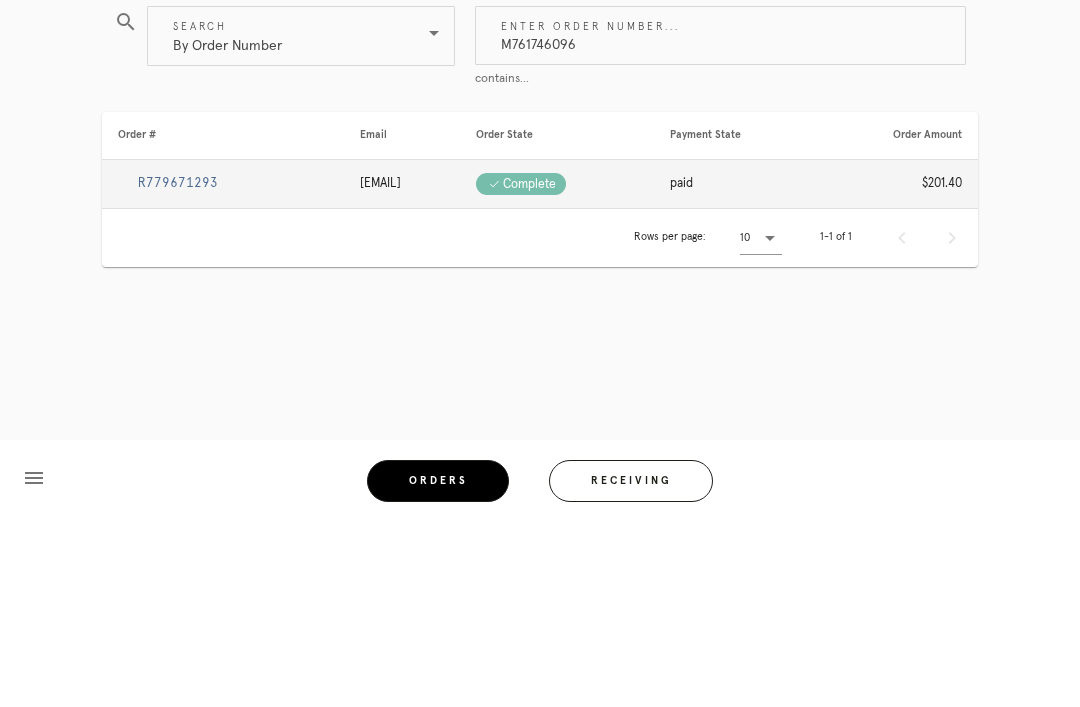 click on "R779671293" at bounding box center [178, 369] 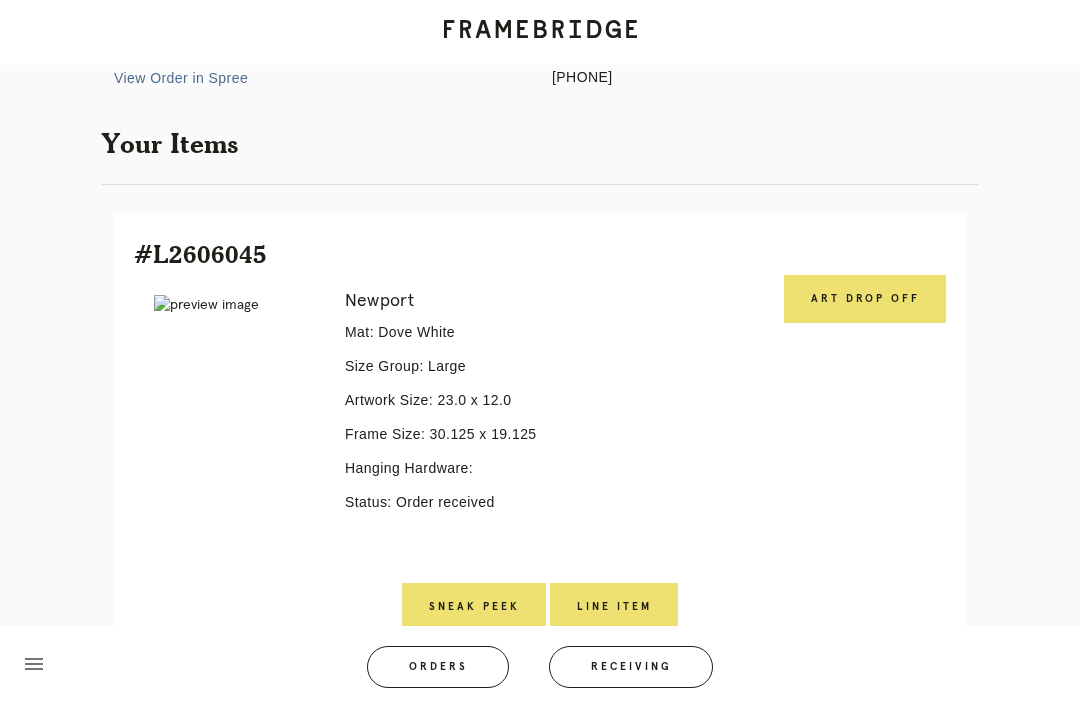 scroll, scrollTop: 326, scrollLeft: 0, axis: vertical 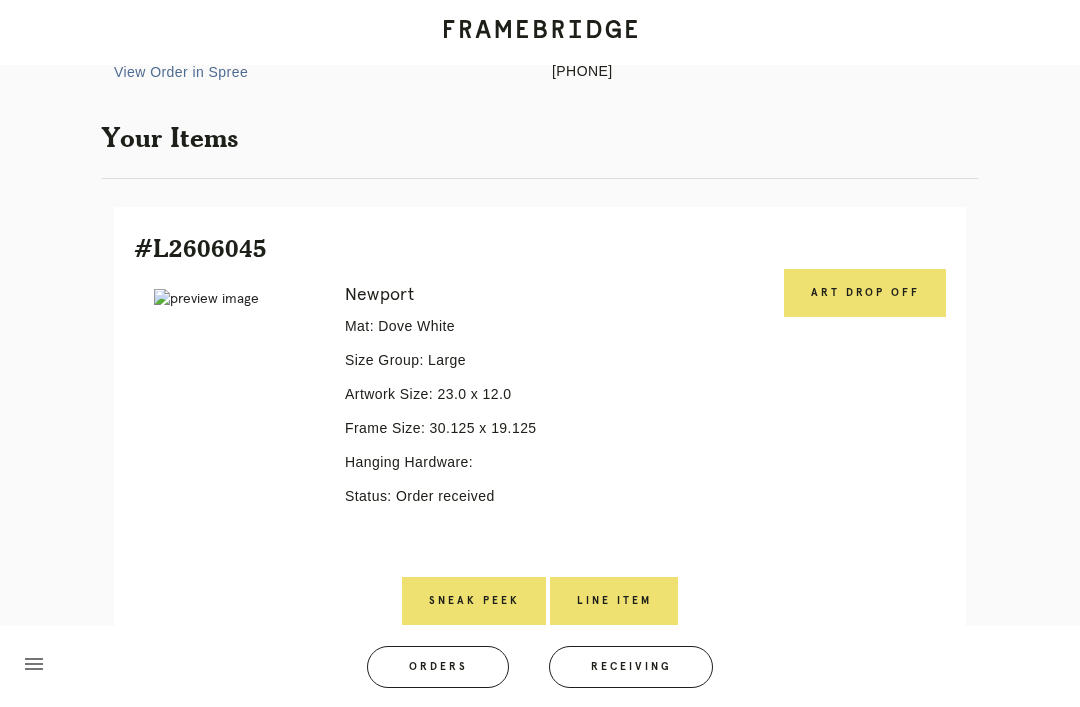 click on "Art drop off" at bounding box center (865, 293) 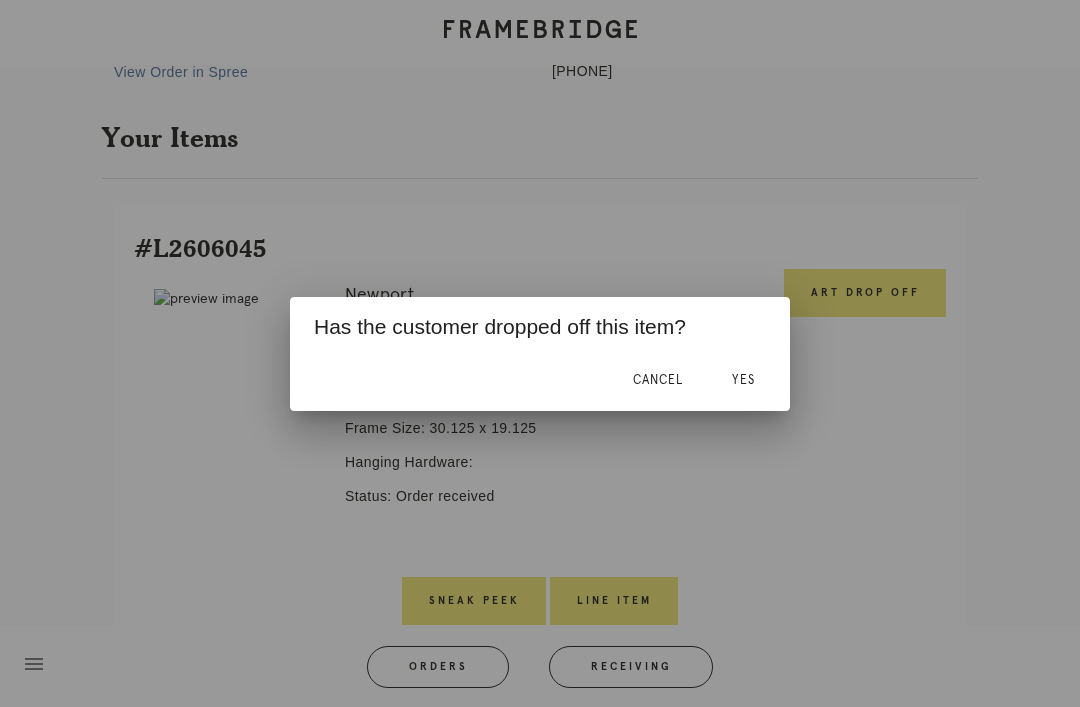 click on "Yes" at bounding box center (743, 380) 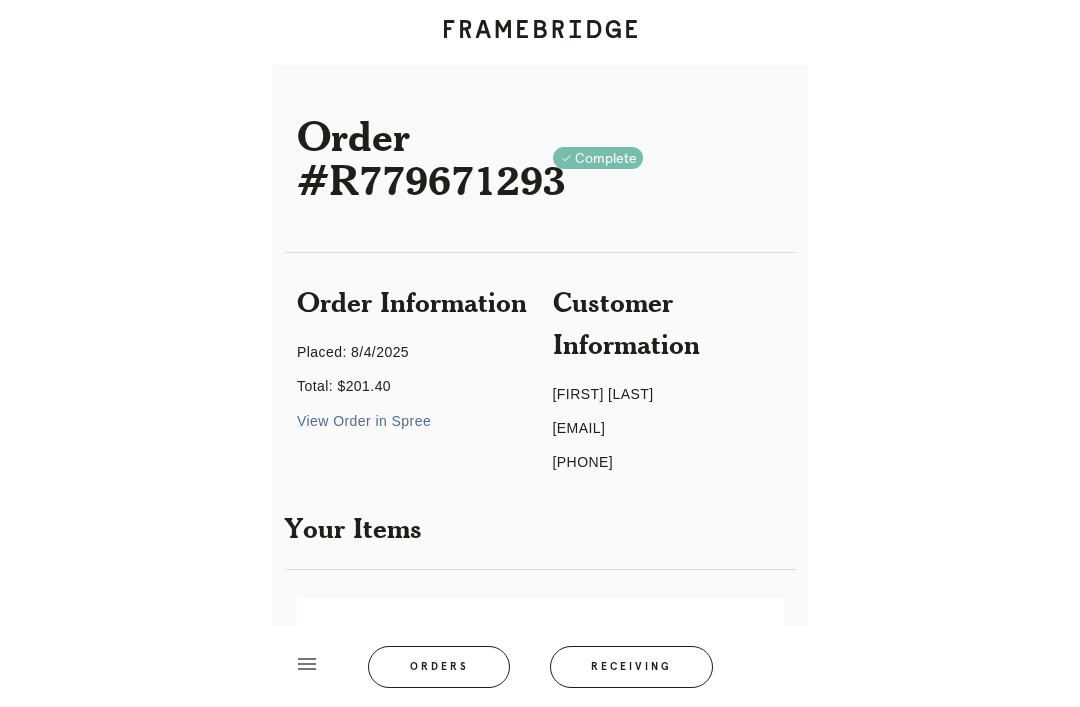 scroll, scrollTop: 326, scrollLeft: 0, axis: vertical 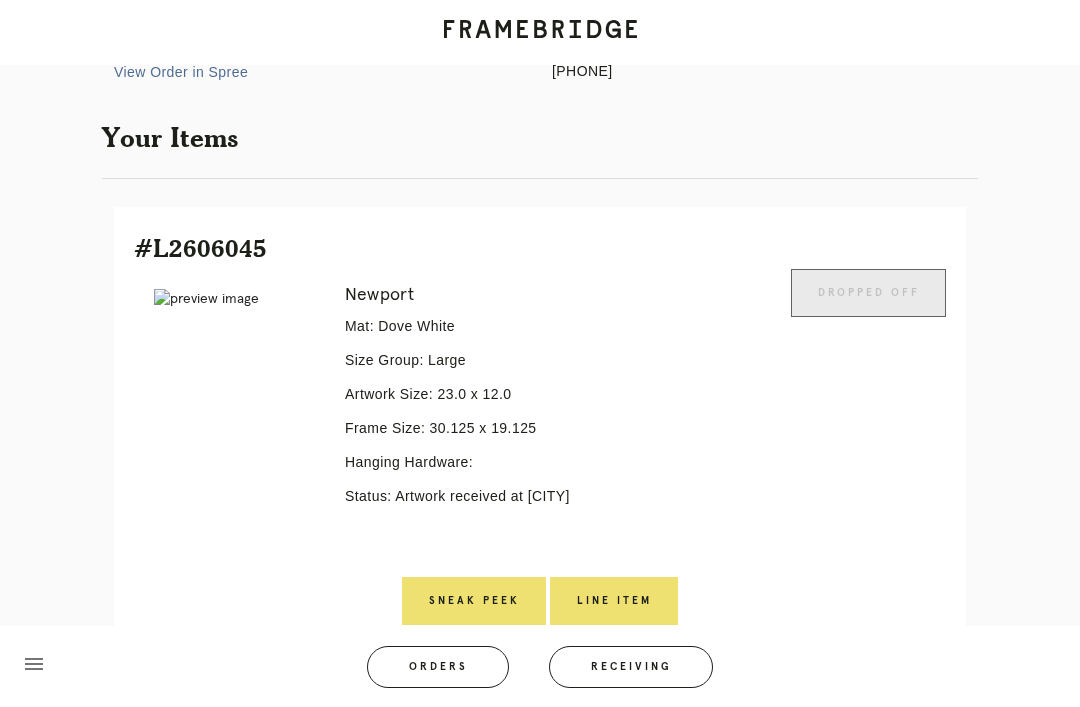 click at bounding box center (540, 32) 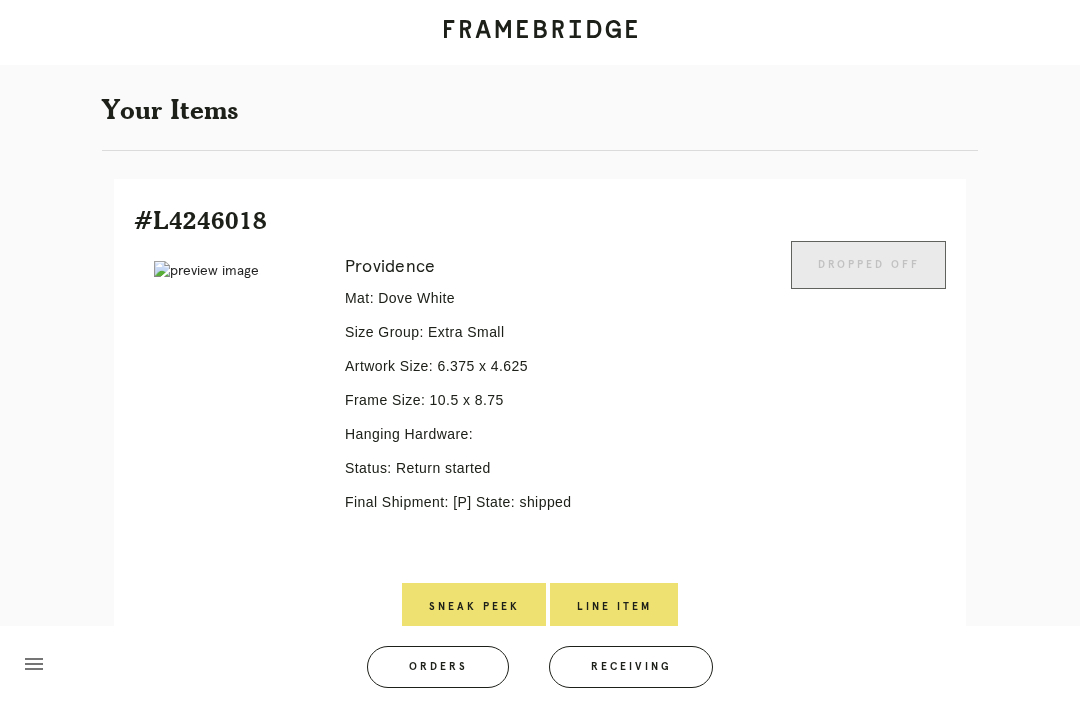 scroll, scrollTop: 378, scrollLeft: 0, axis: vertical 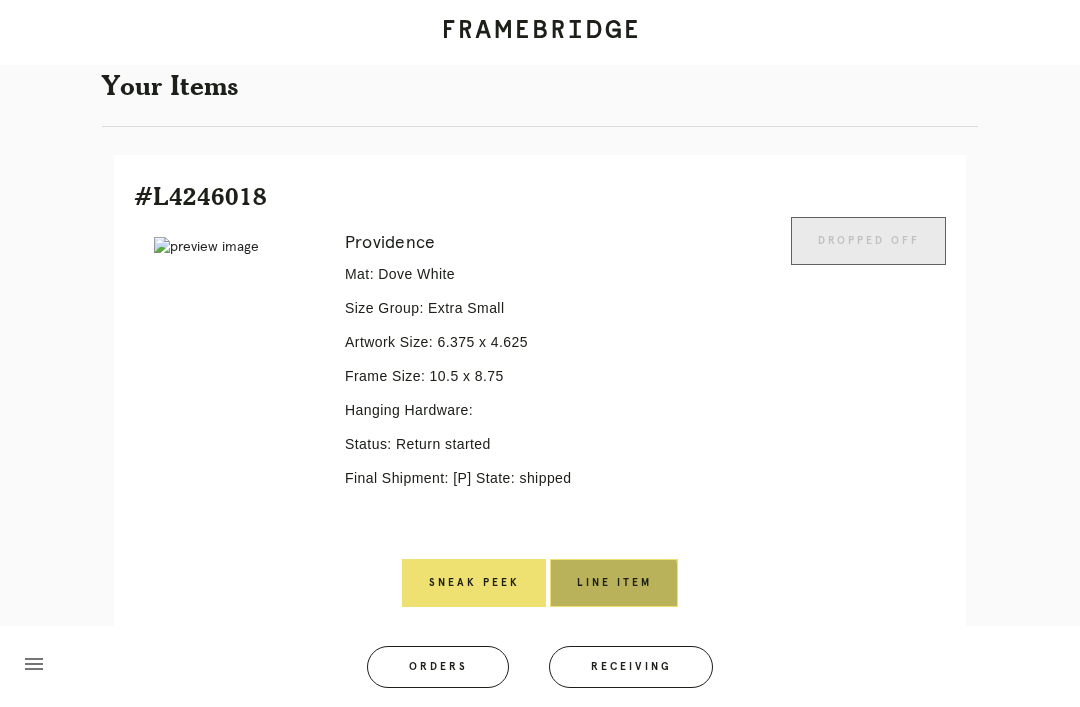 click on "Line Item" at bounding box center (614, 583) 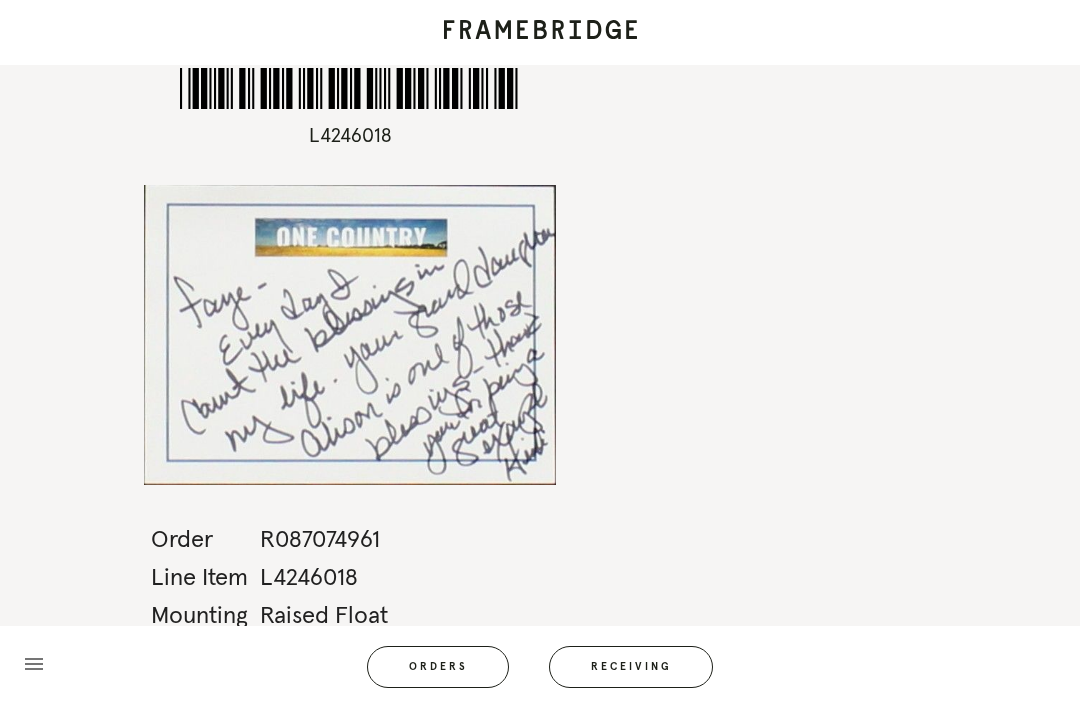 scroll, scrollTop: 64, scrollLeft: 0, axis: vertical 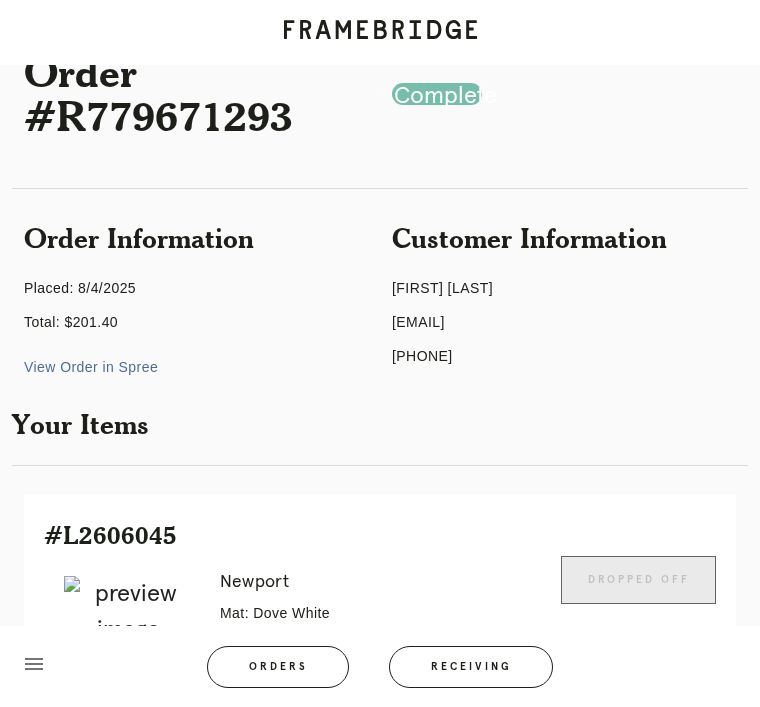 click on "Order Information
Placed: 8/4/2025
Total: $201.40
View Order in Spree" at bounding box center [196, 300] 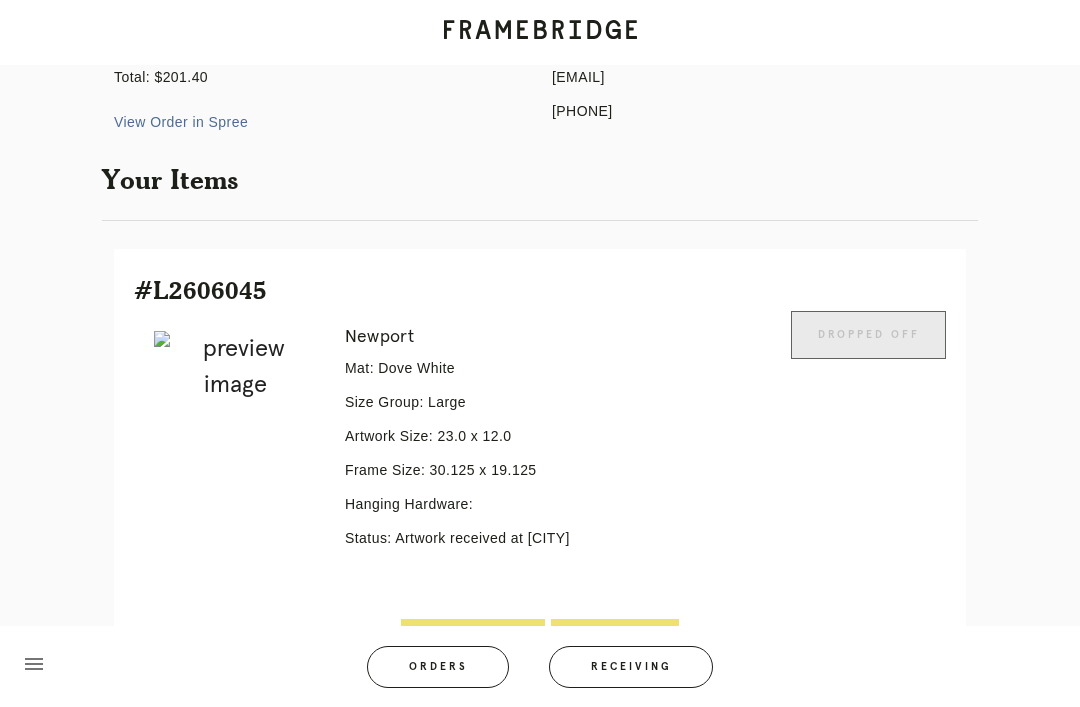 scroll, scrollTop: 328, scrollLeft: 0, axis: vertical 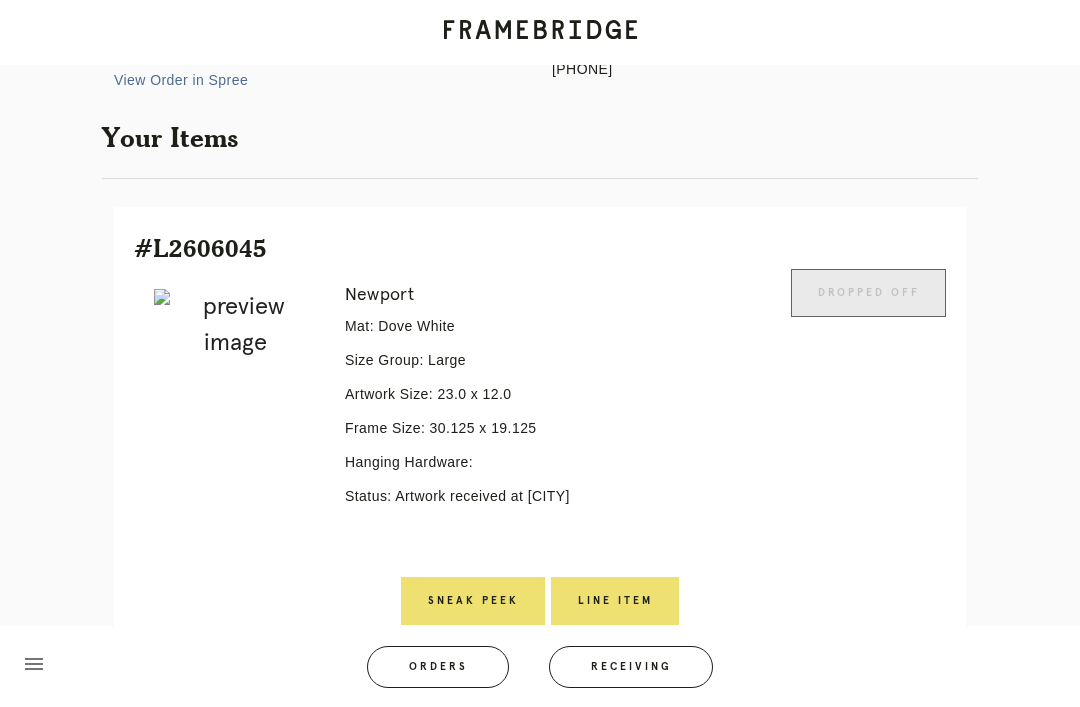 click on "Line Item" at bounding box center (615, 601) 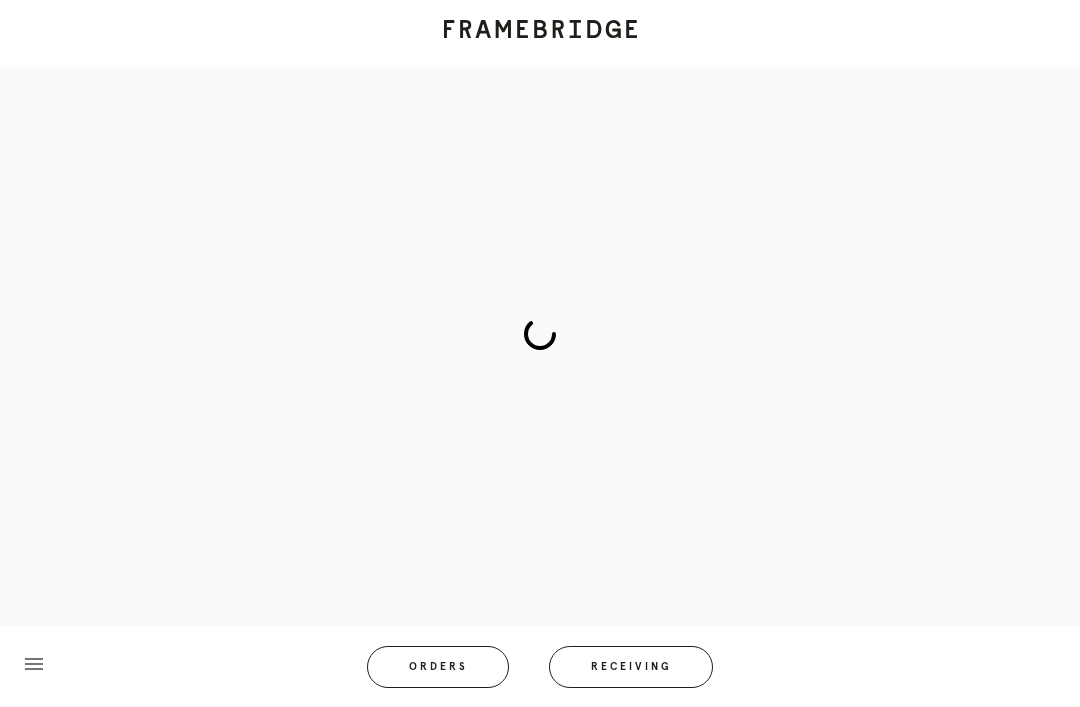 scroll, scrollTop: 83, scrollLeft: 0, axis: vertical 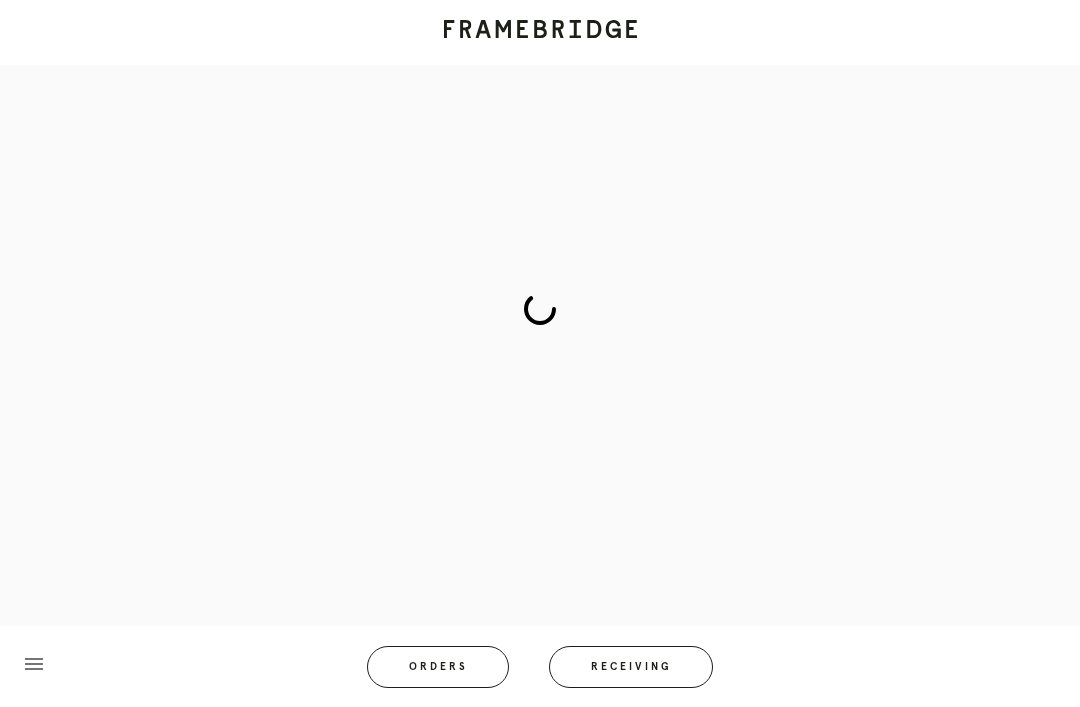 click at bounding box center (540, 32) 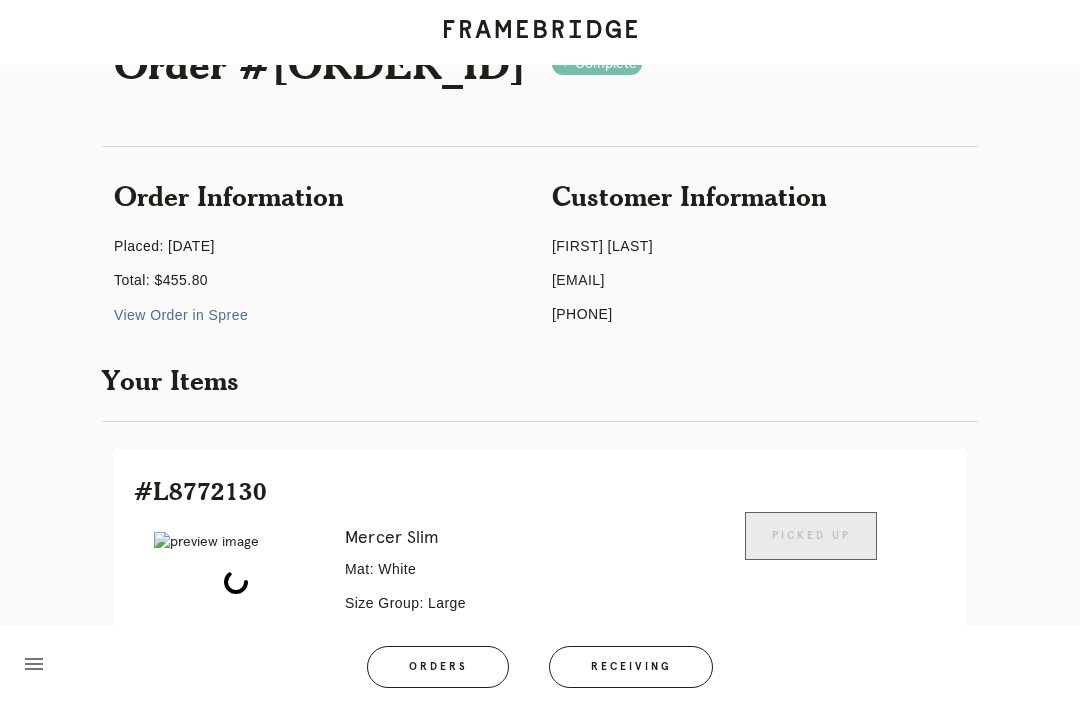 click at bounding box center (540, 32) 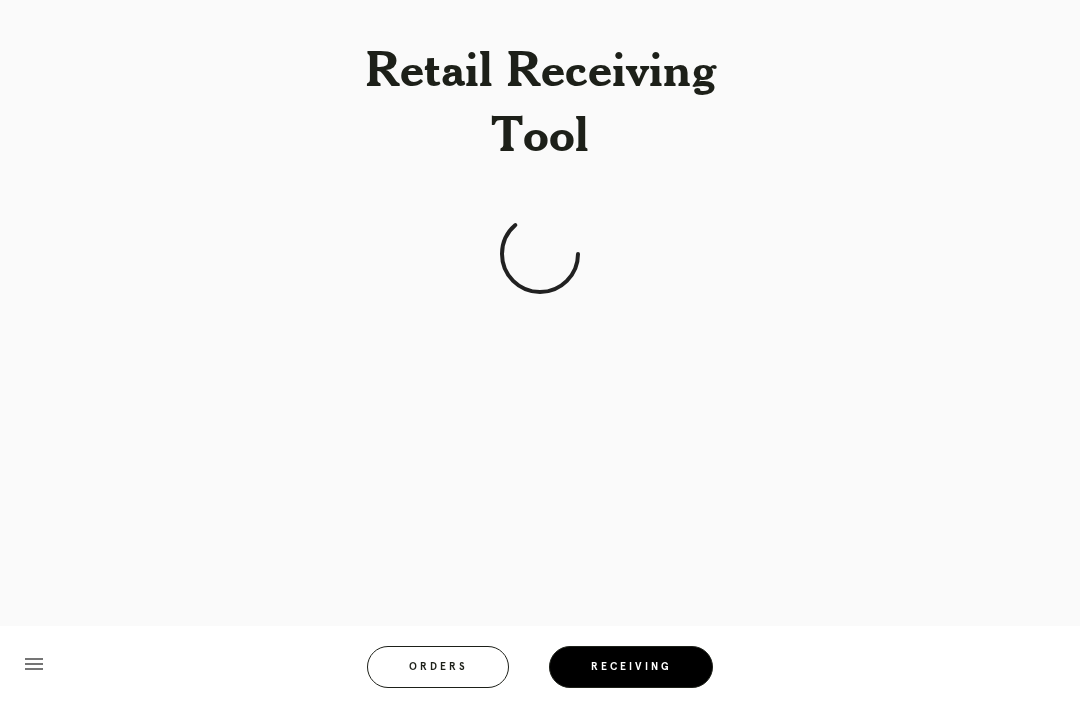 scroll, scrollTop: 64, scrollLeft: 0, axis: vertical 